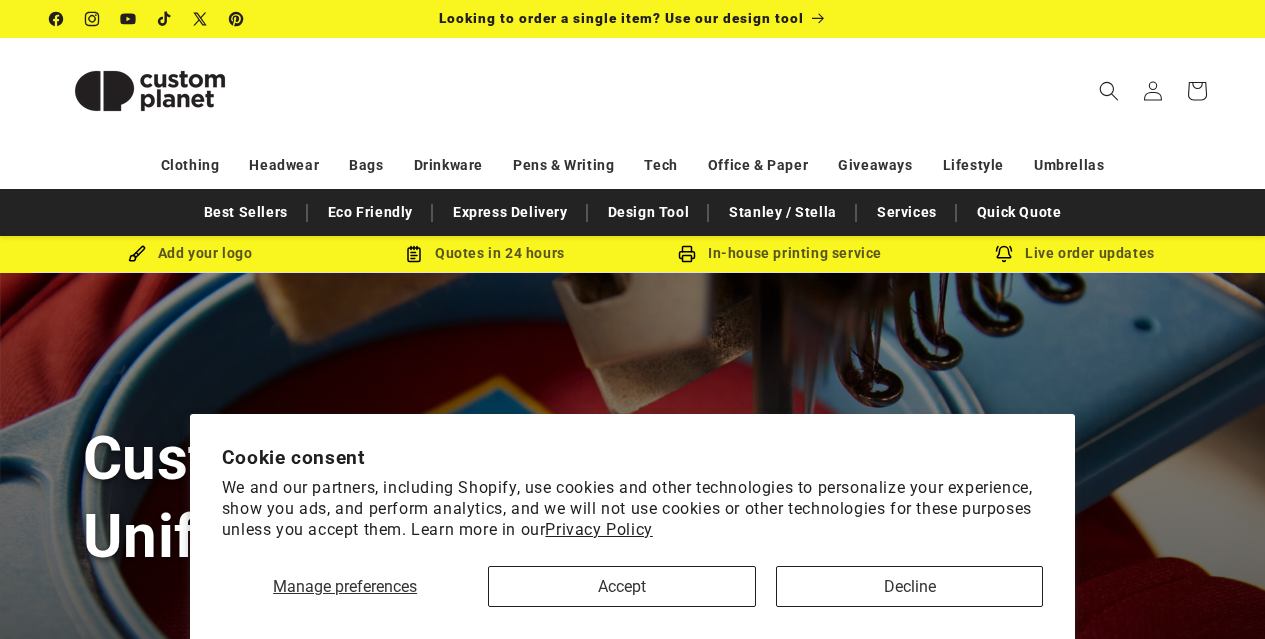 scroll, scrollTop: 0, scrollLeft: 0, axis: both 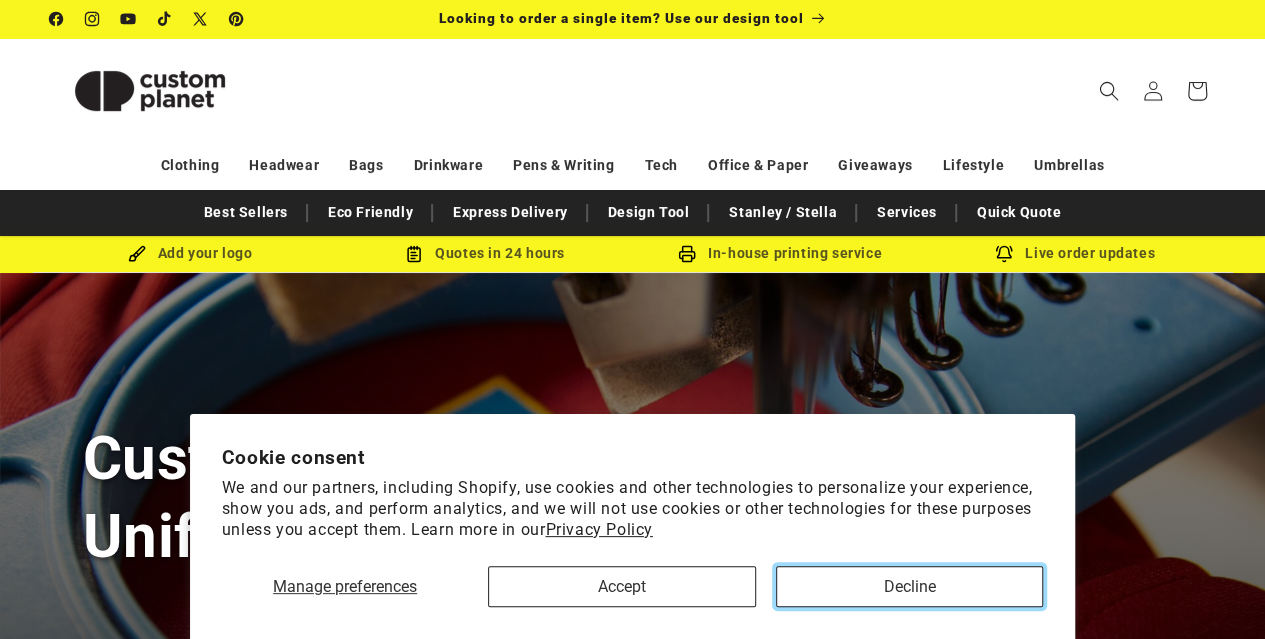 click on "Decline" at bounding box center [909, 586] 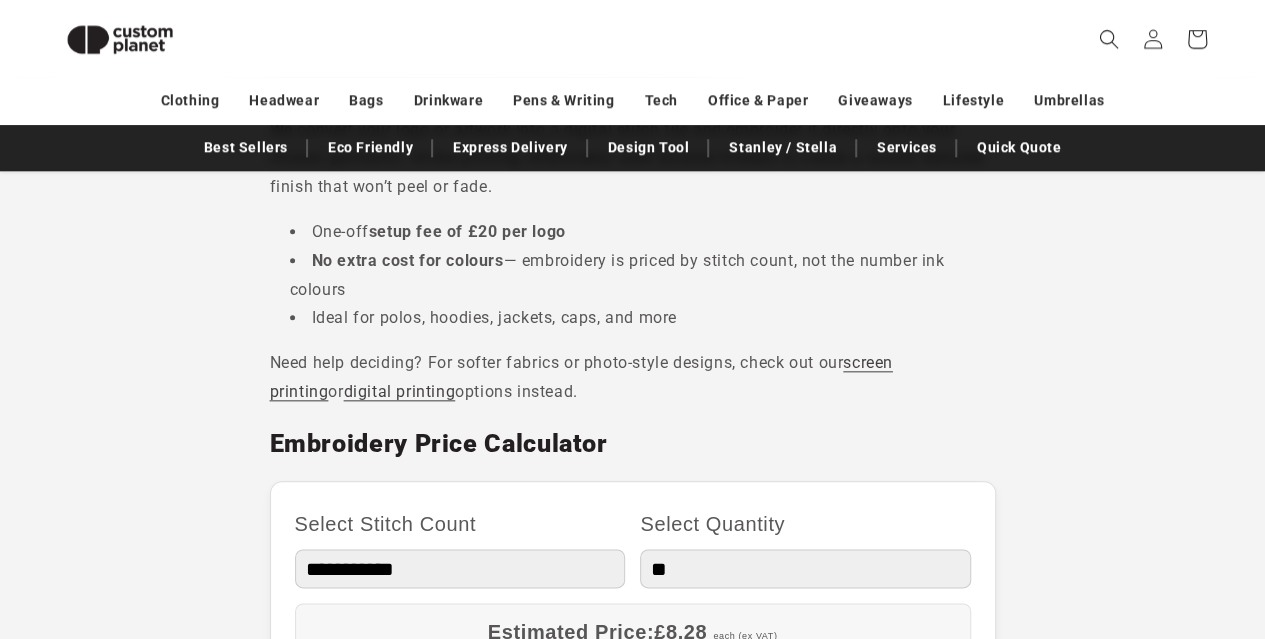 scroll, scrollTop: 554, scrollLeft: 0, axis: vertical 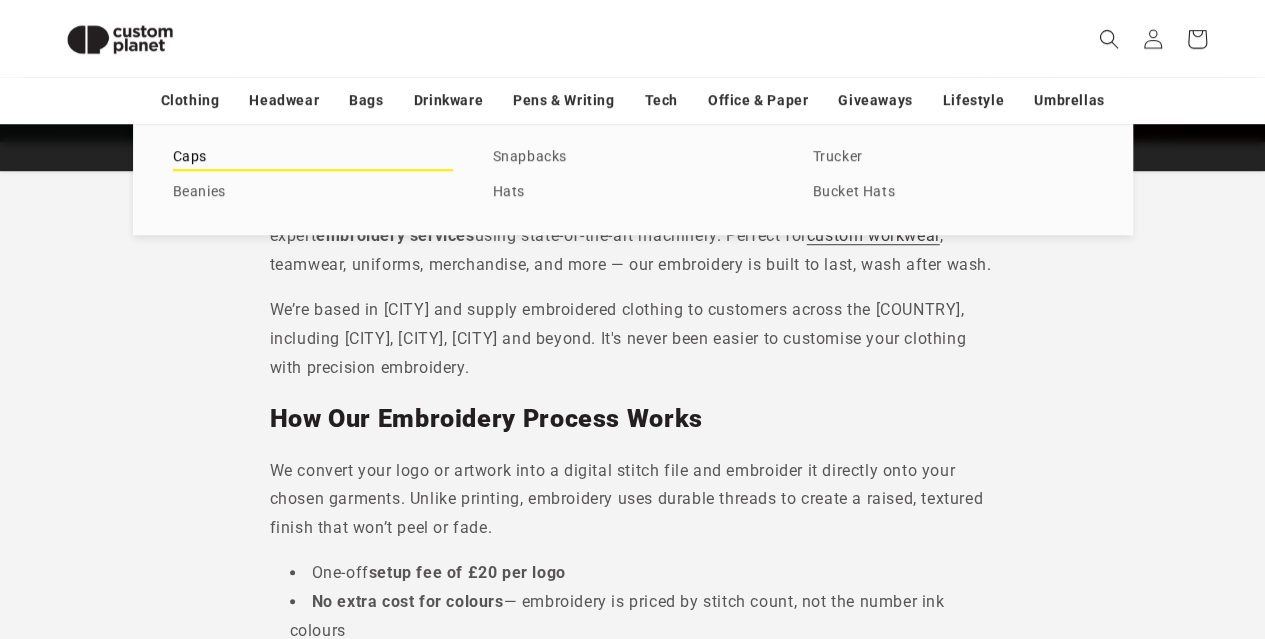 click on "Caps" at bounding box center (313, 157) 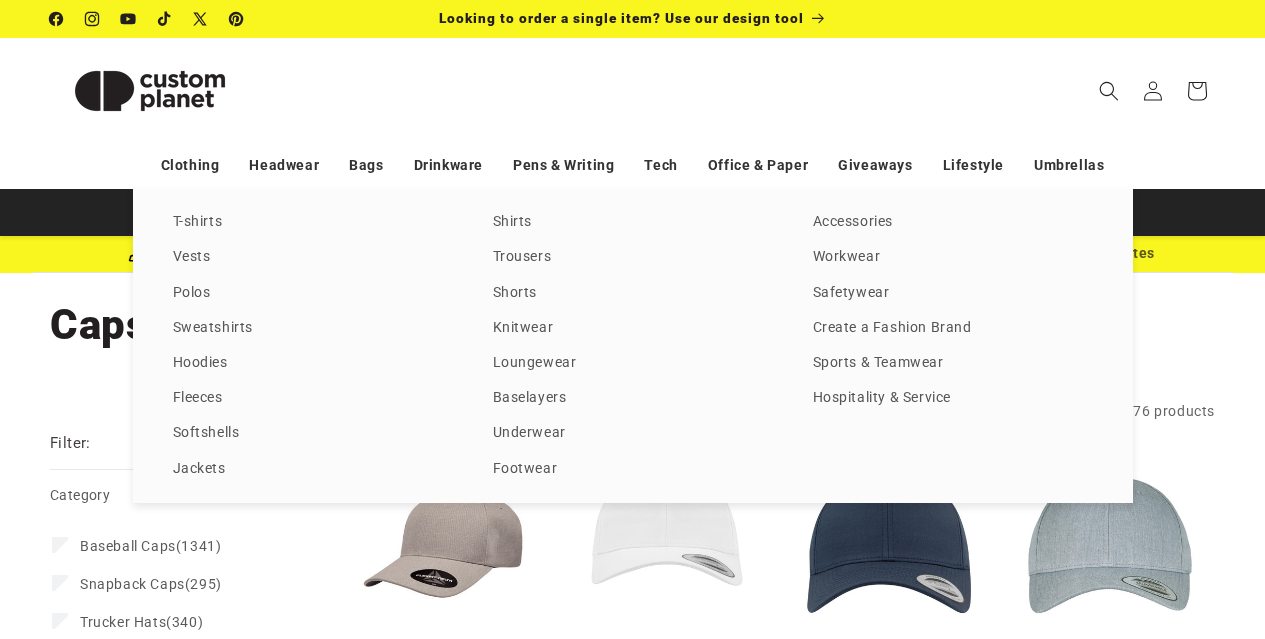 scroll, scrollTop: 0, scrollLeft: 0, axis: both 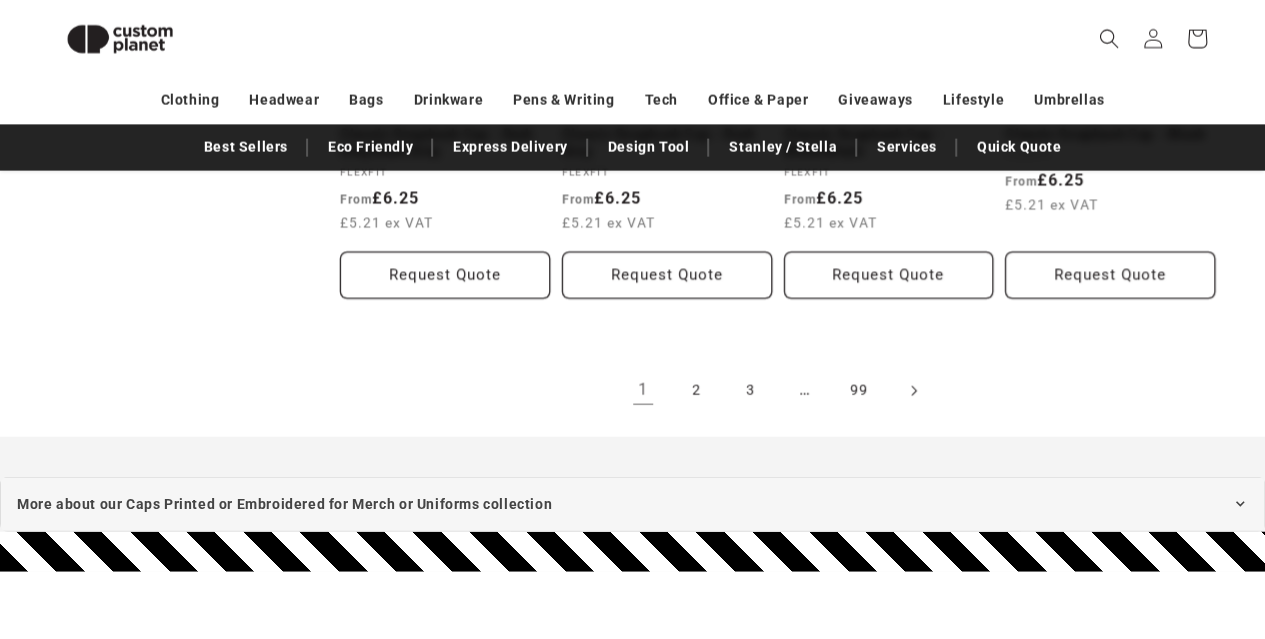 click at bounding box center [913, 391] 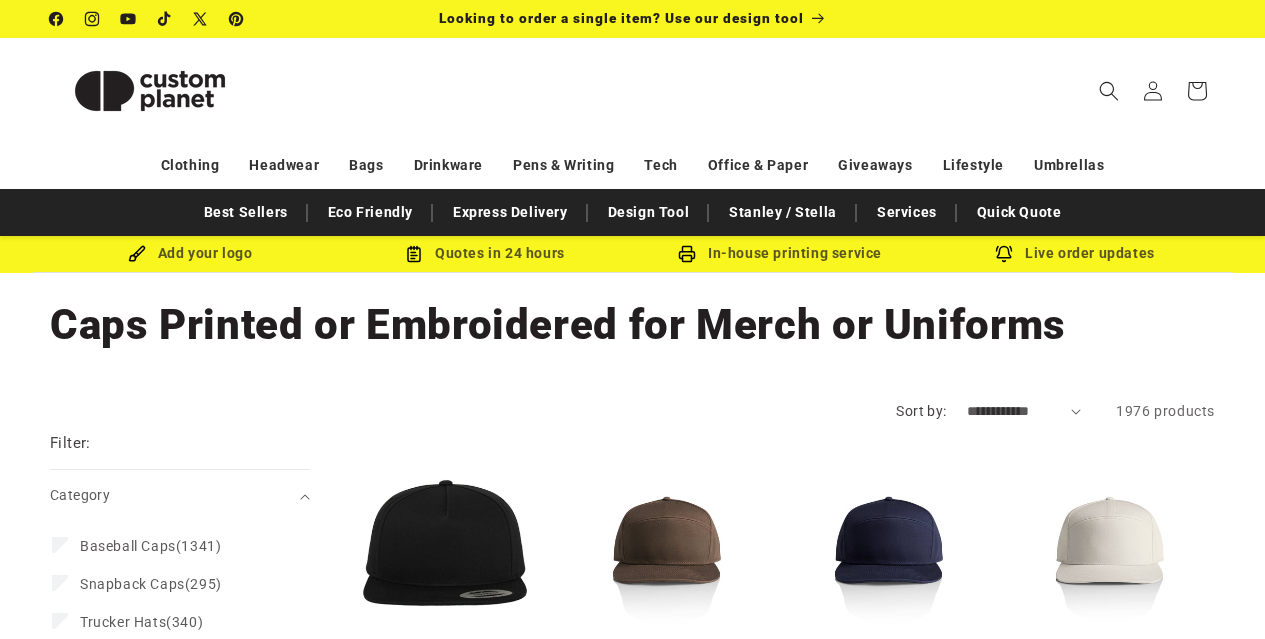 scroll, scrollTop: 3, scrollLeft: 0, axis: vertical 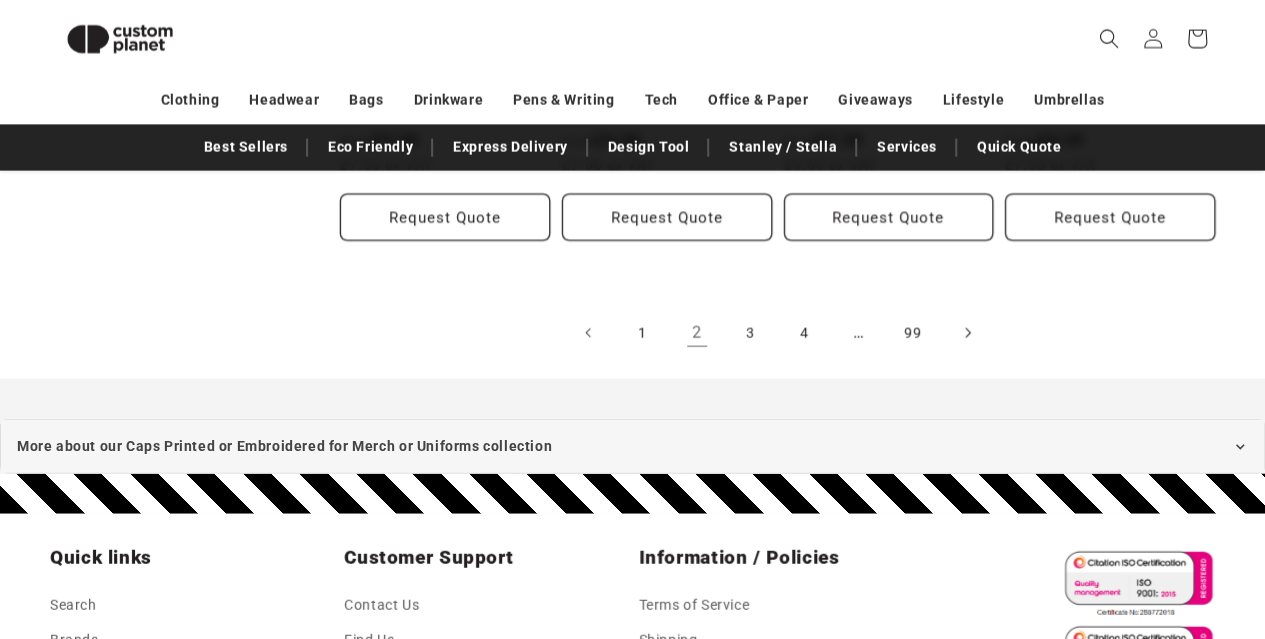 click 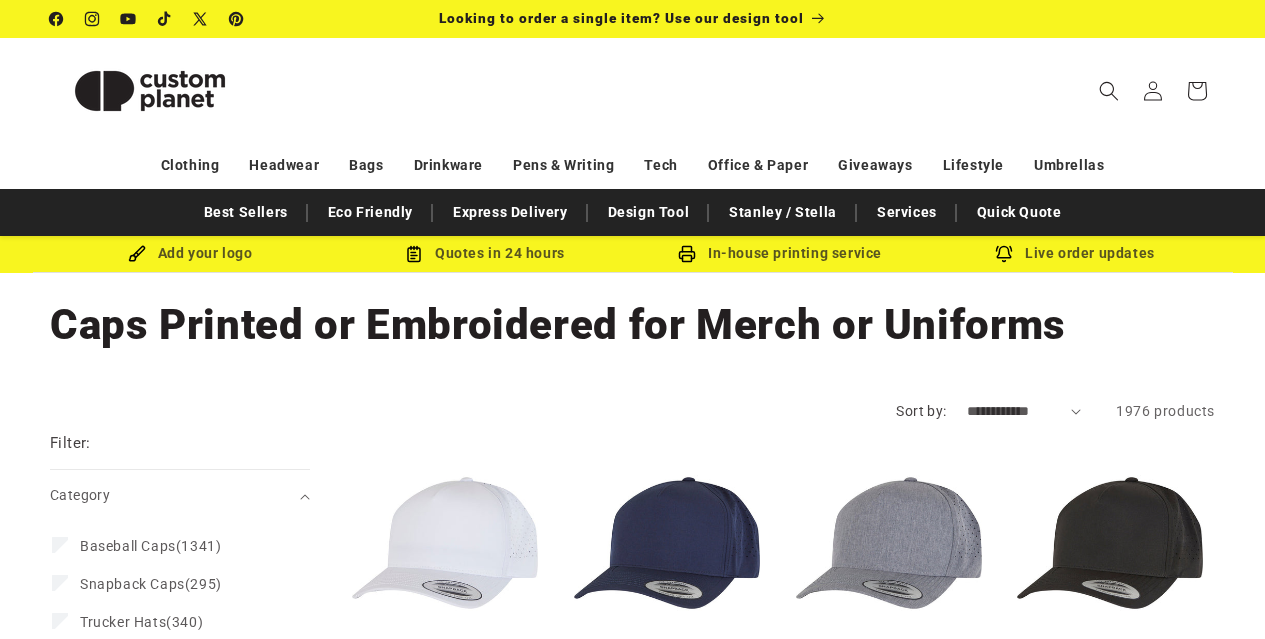 scroll, scrollTop: 0, scrollLeft: 0, axis: both 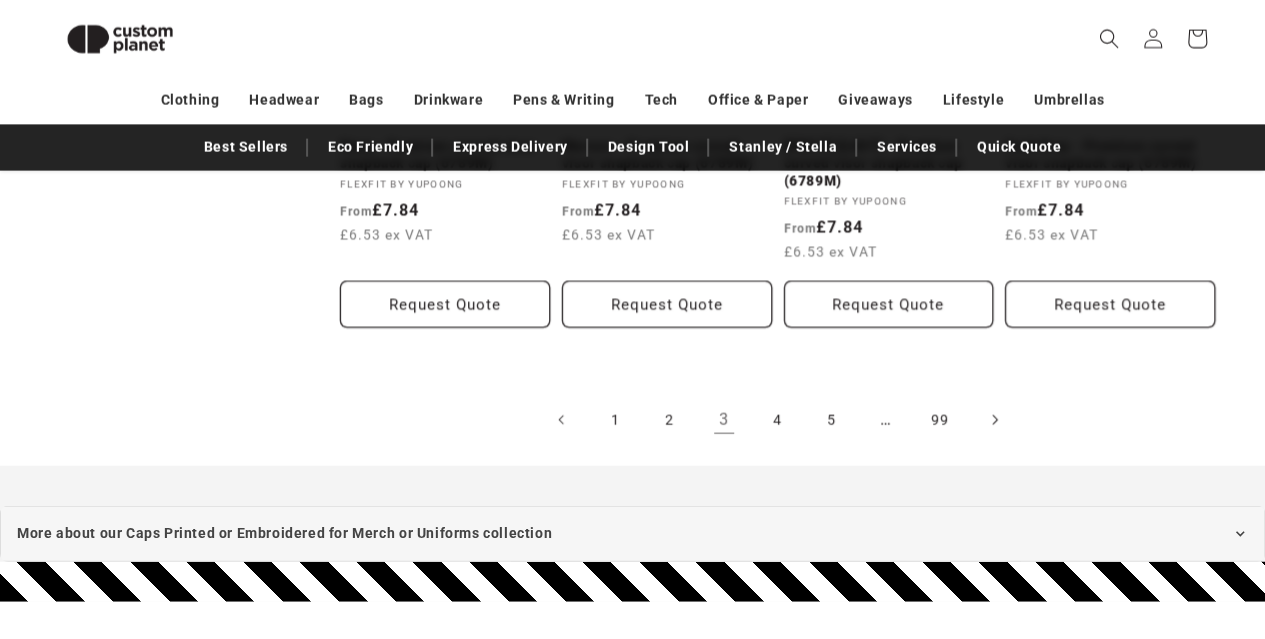 click 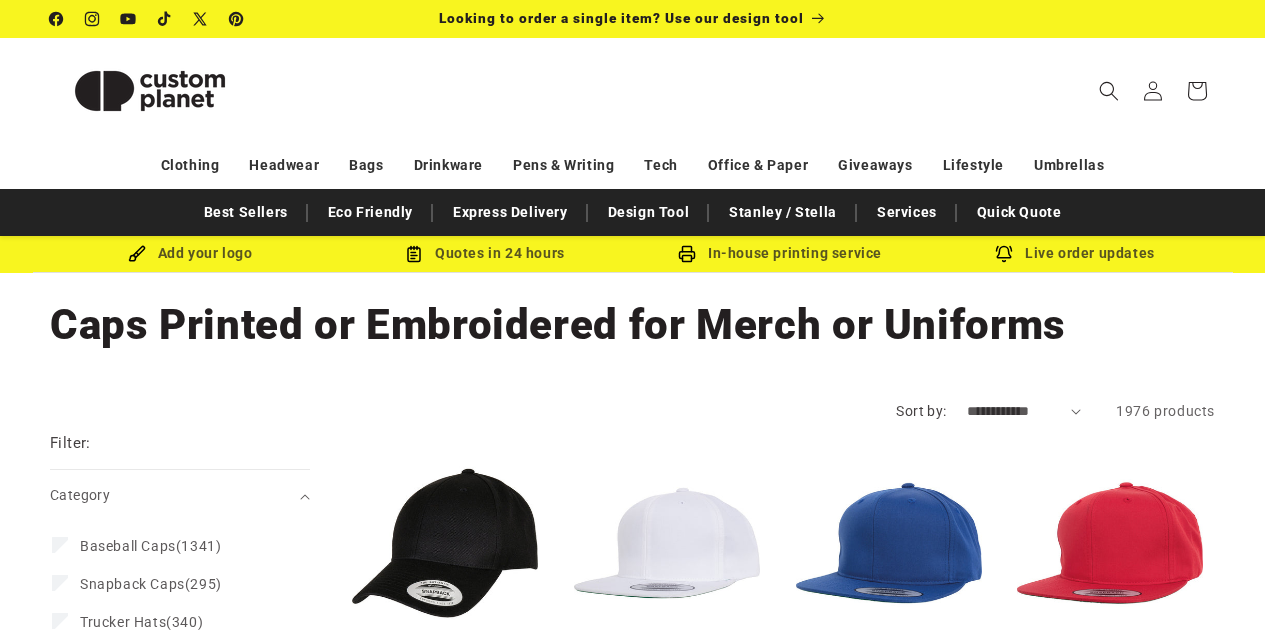 scroll, scrollTop: 0, scrollLeft: 0, axis: both 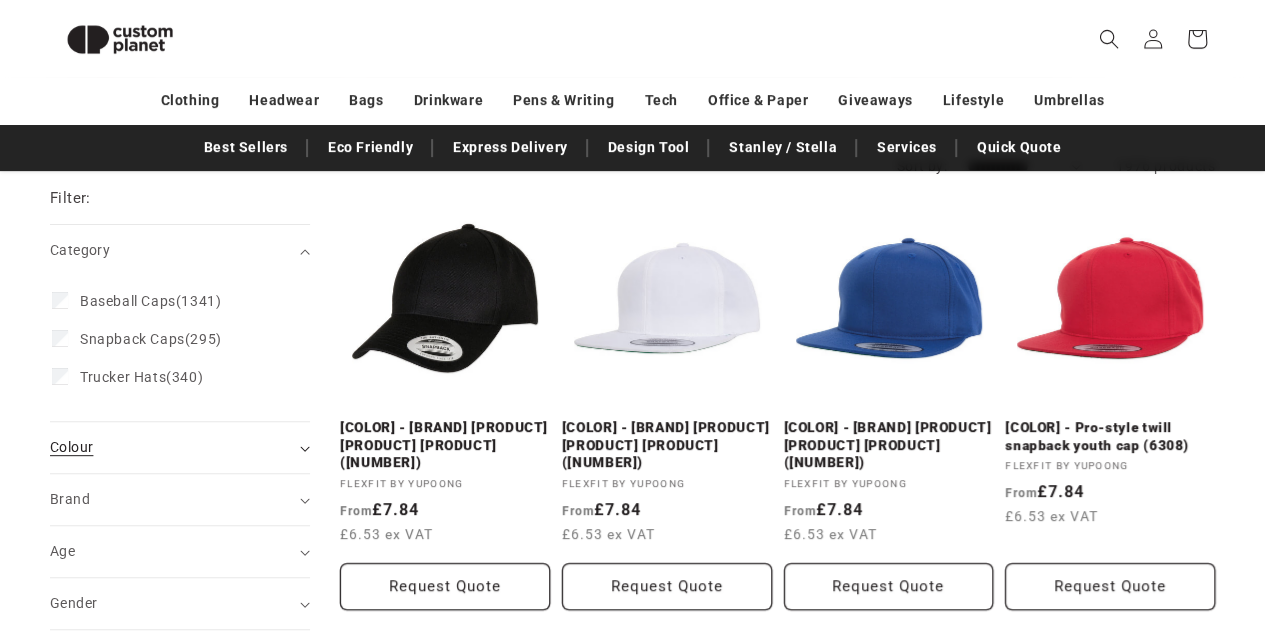 click on "Colour
(0)" at bounding box center (180, 447) 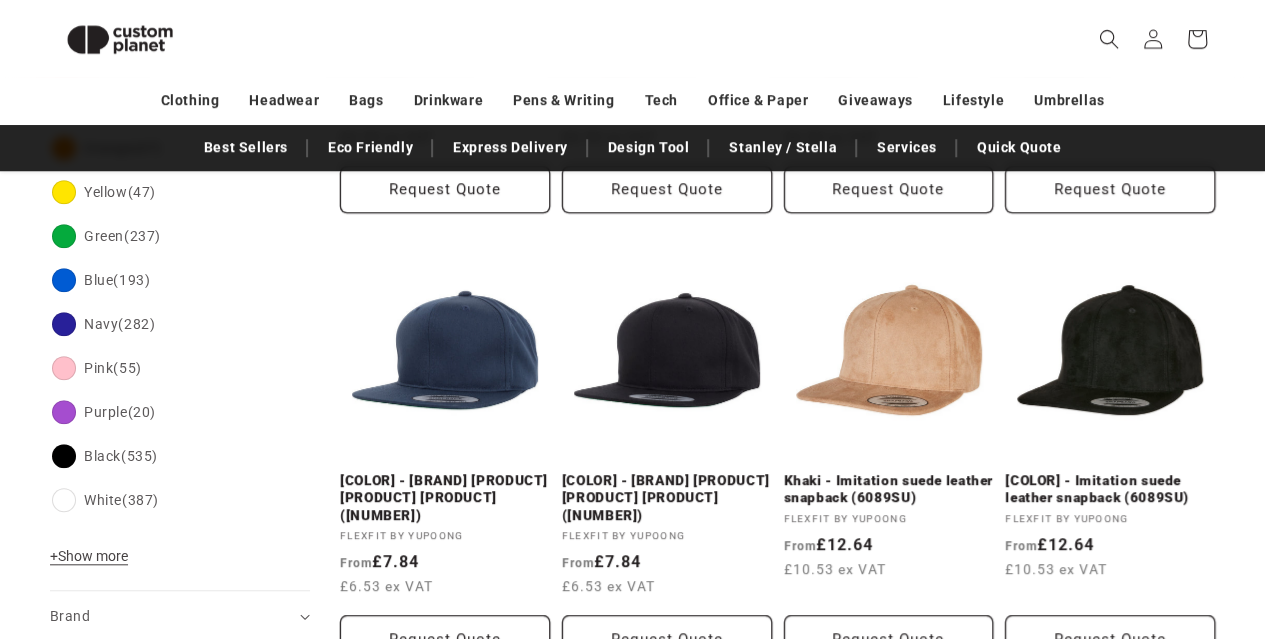 scroll, scrollTop: 625, scrollLeft: 0, axis: vertical 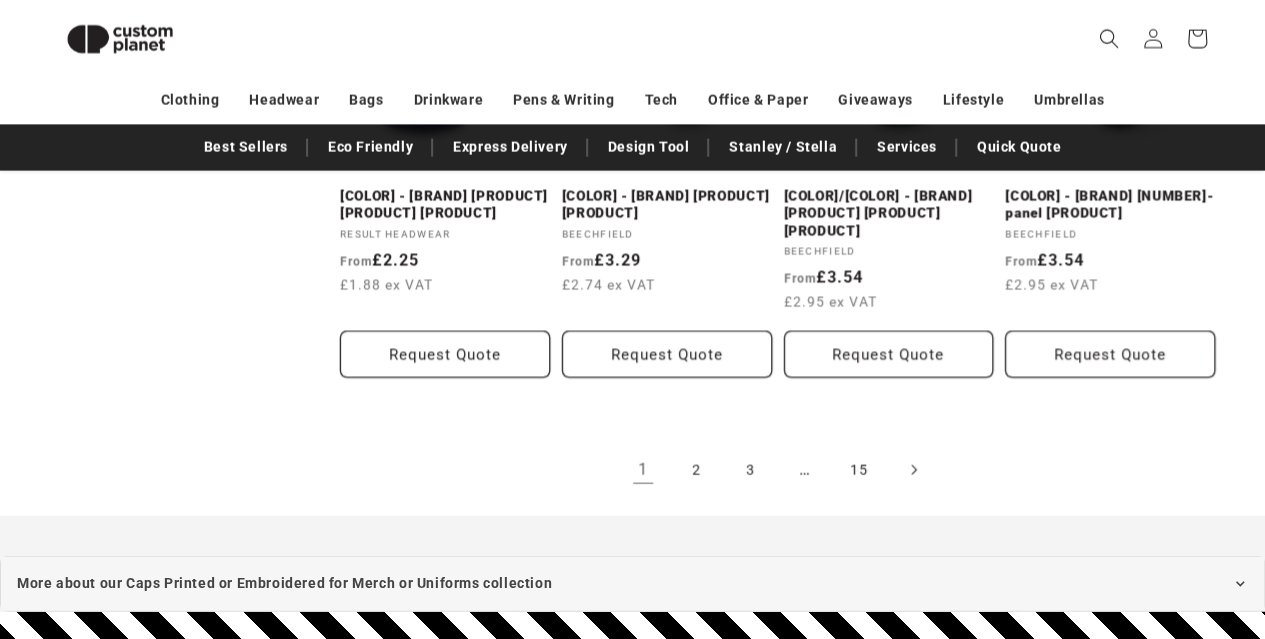 click at bounding box center (913, 470) 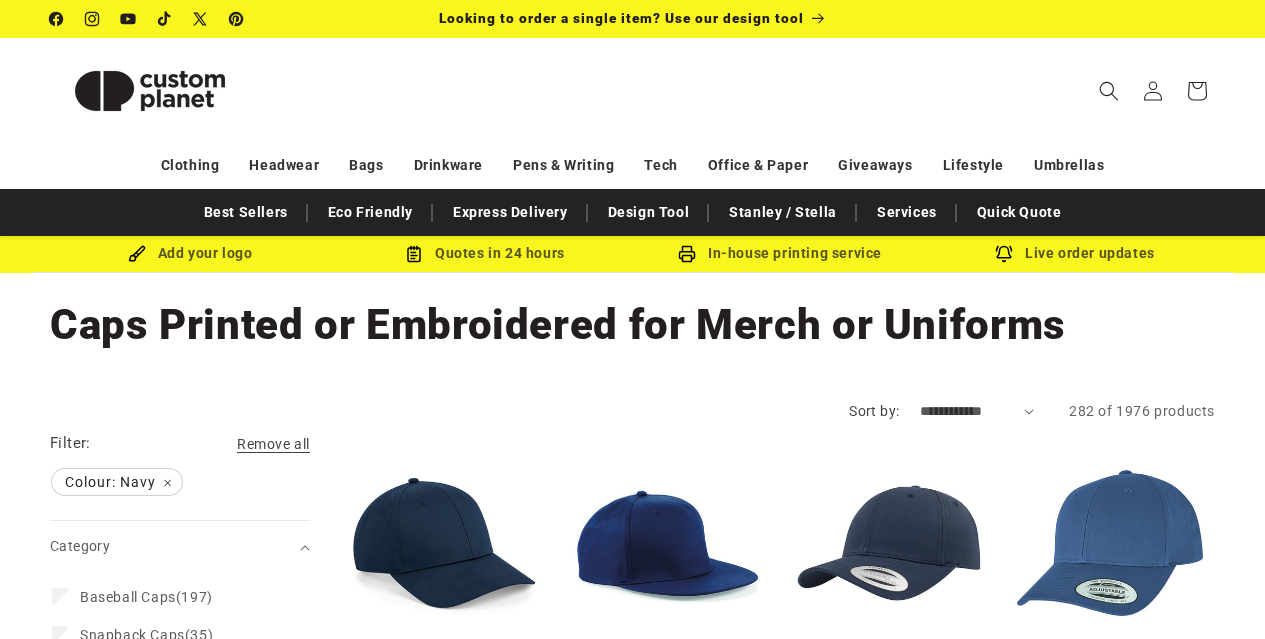 scroll, scrollTop: 0, scrollLeft: 0, axis: both 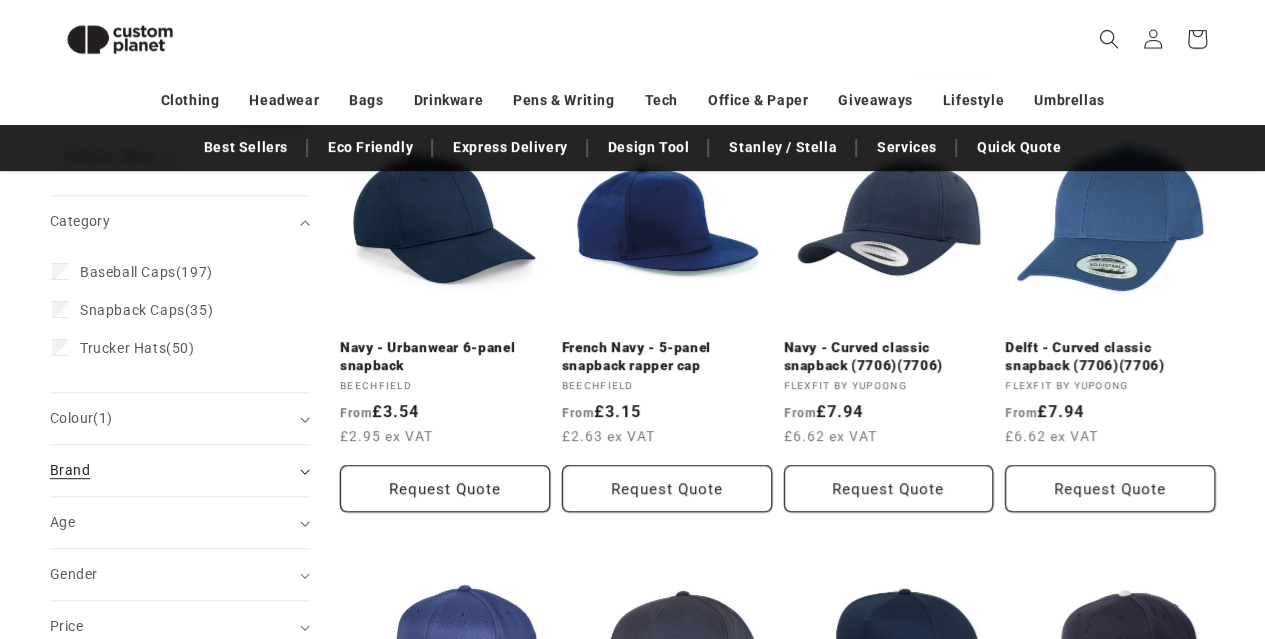 click on "Brand
(0)" at bounding box center (180, 470) 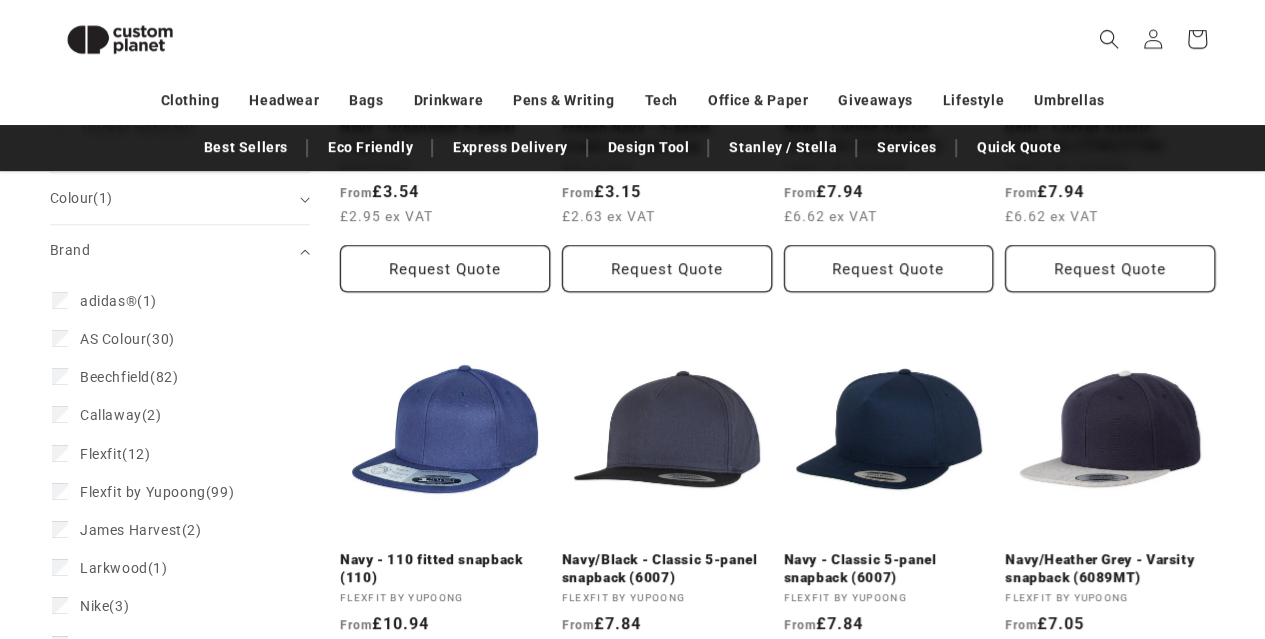 scroll, scrollTop: 0, scrollLeft: 0, axis: both 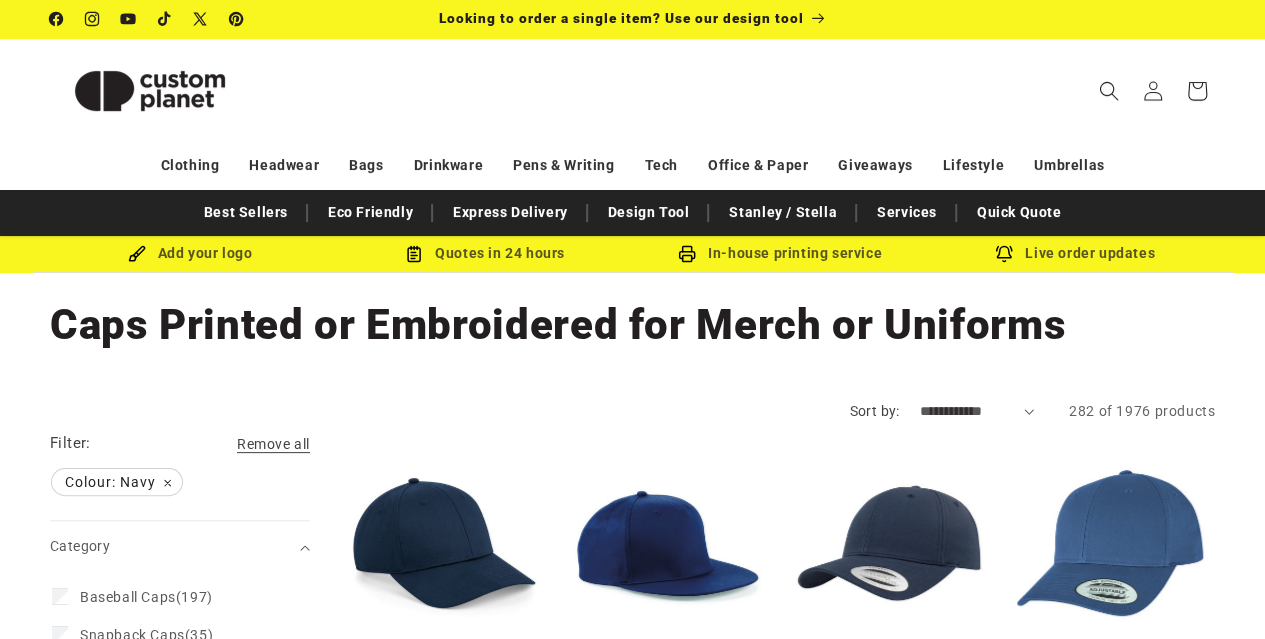 click on "**********" at bounding box center [977, 411] 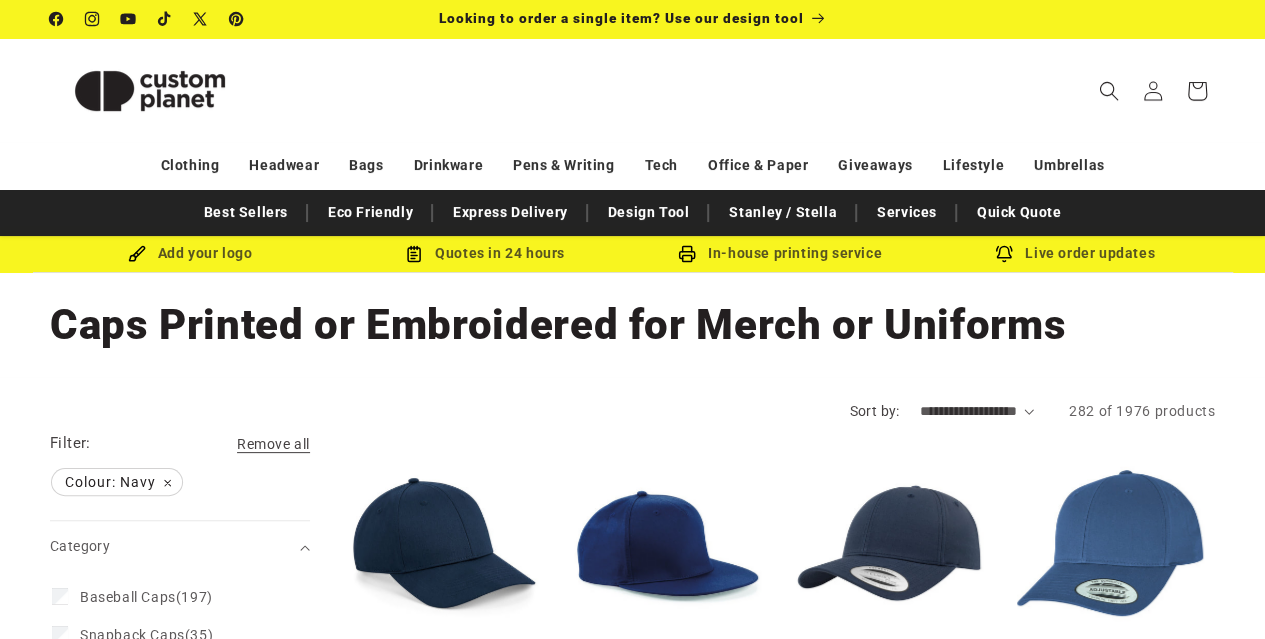 click on "**********" at bounding box center [977, 411] 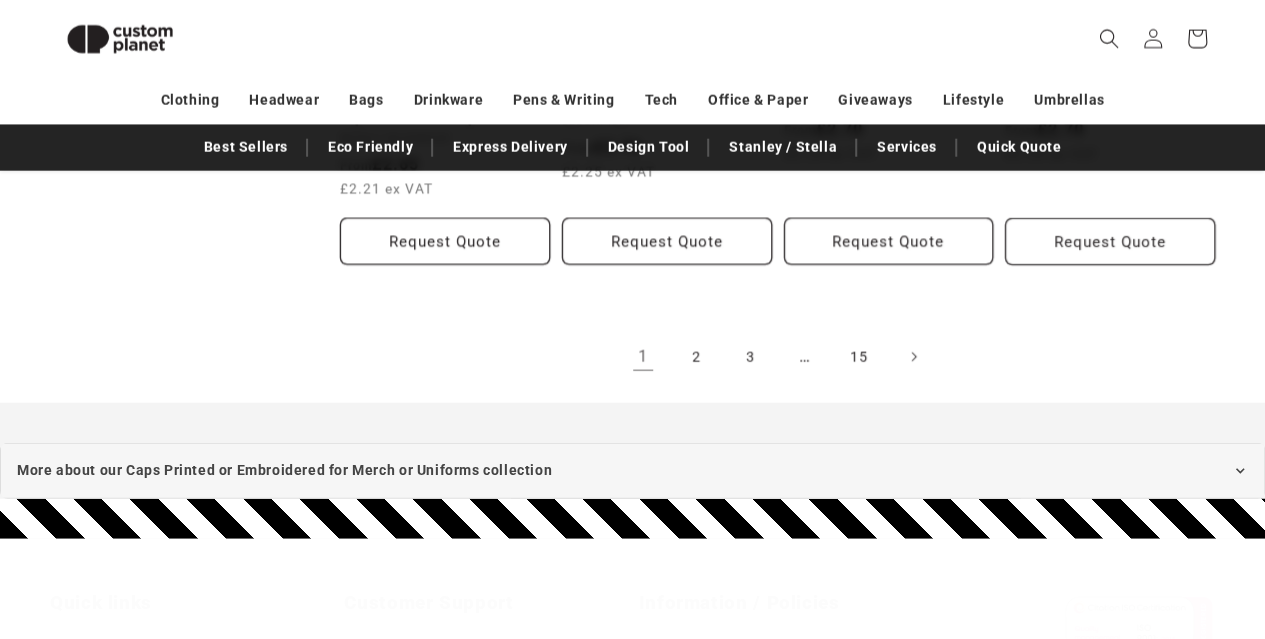 scroll, scrollTop: 2324, scrollLeft: 0, axis: vertical 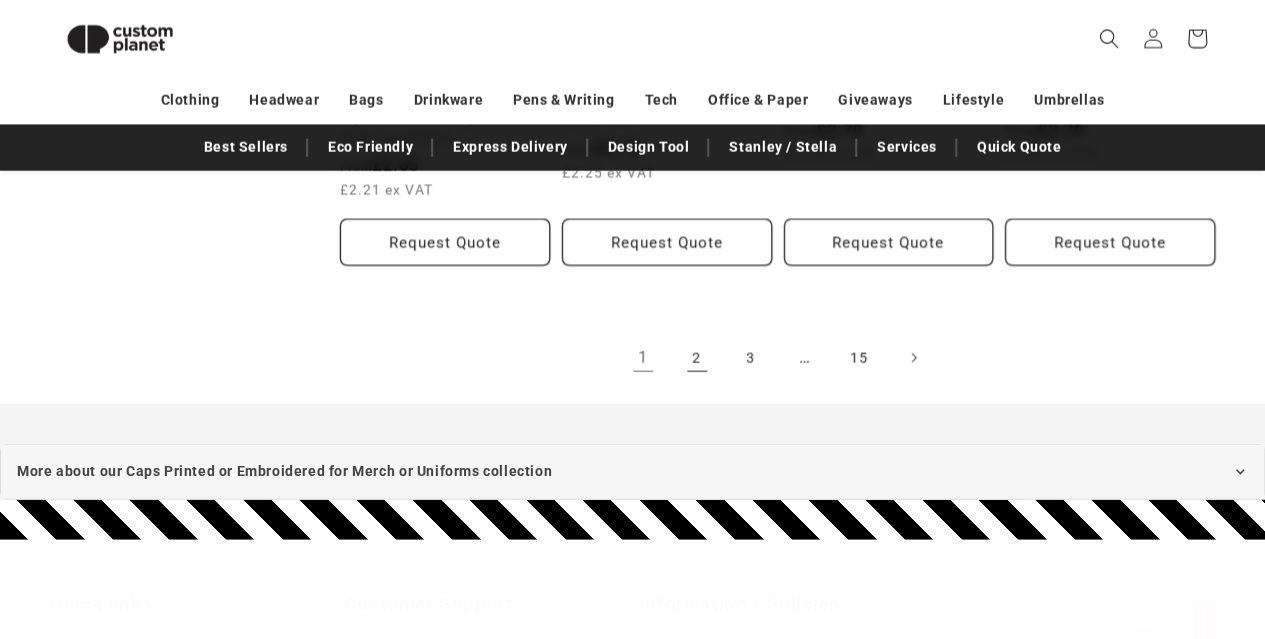 click on "2" at bounding box center [697, 358] 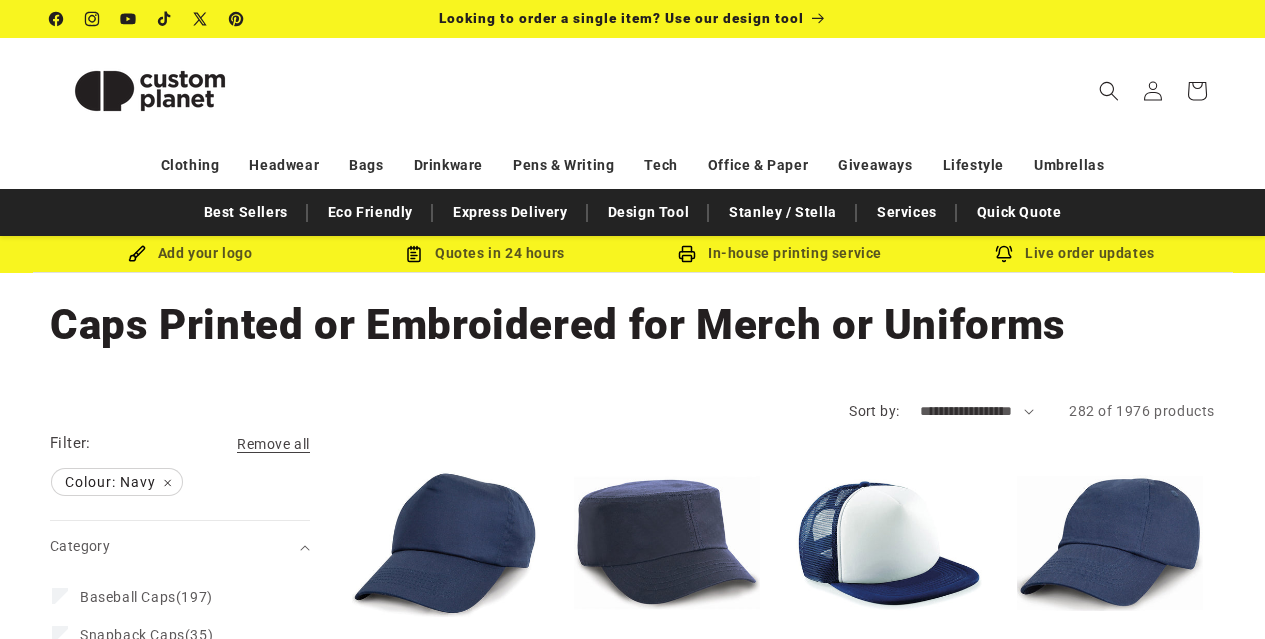 scroll, scrollTop: 0, scrollLeft: 0, axis: both 